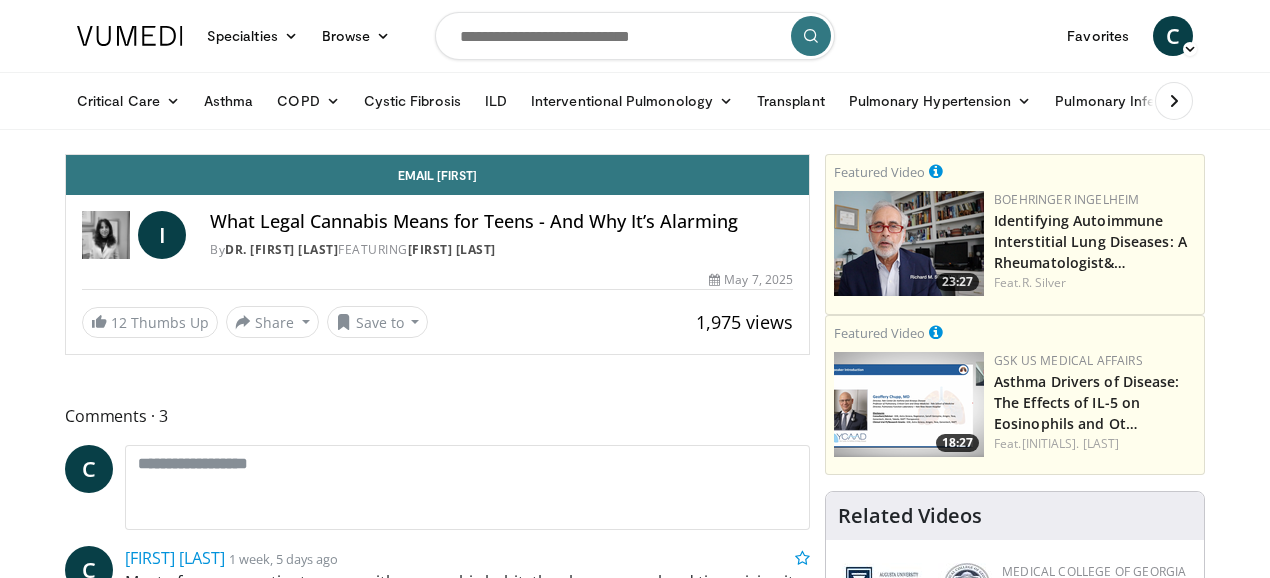 scroll, scrollTop: 0, scrollLeft: 0, axis: both 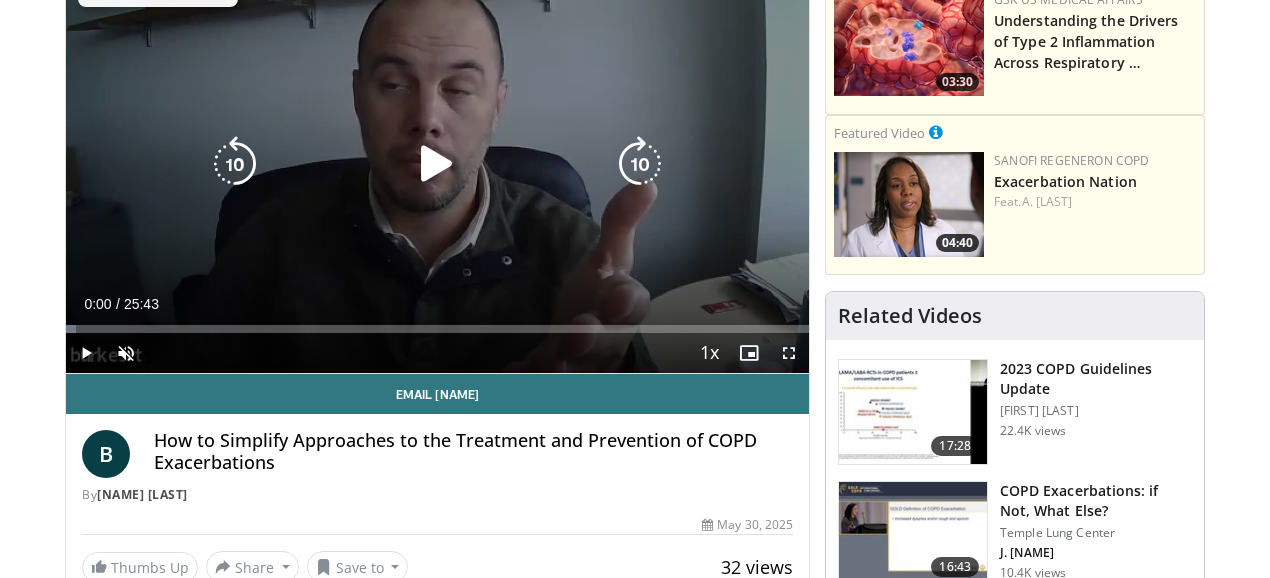 drag, startPoint x: 412, startPoint y: 182, endPoint x: 338, endPoint y: 212, distance: 79.84986 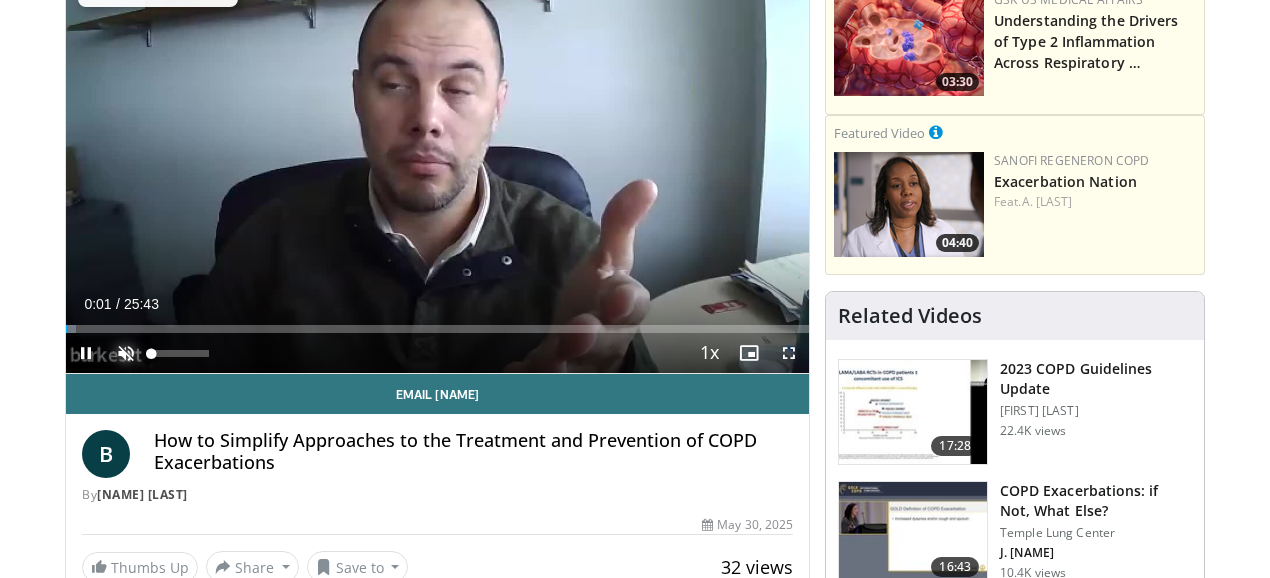 click at bounding box center [126, 353] 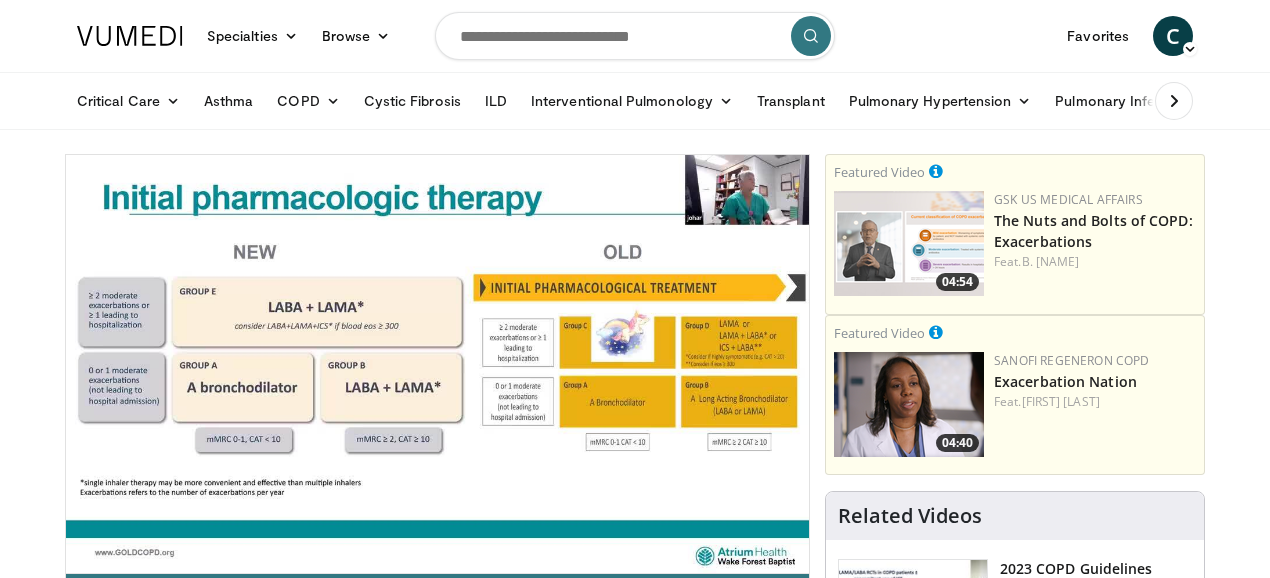 scroll, scrollTop: 0, scrollLeft: 0, axis: both 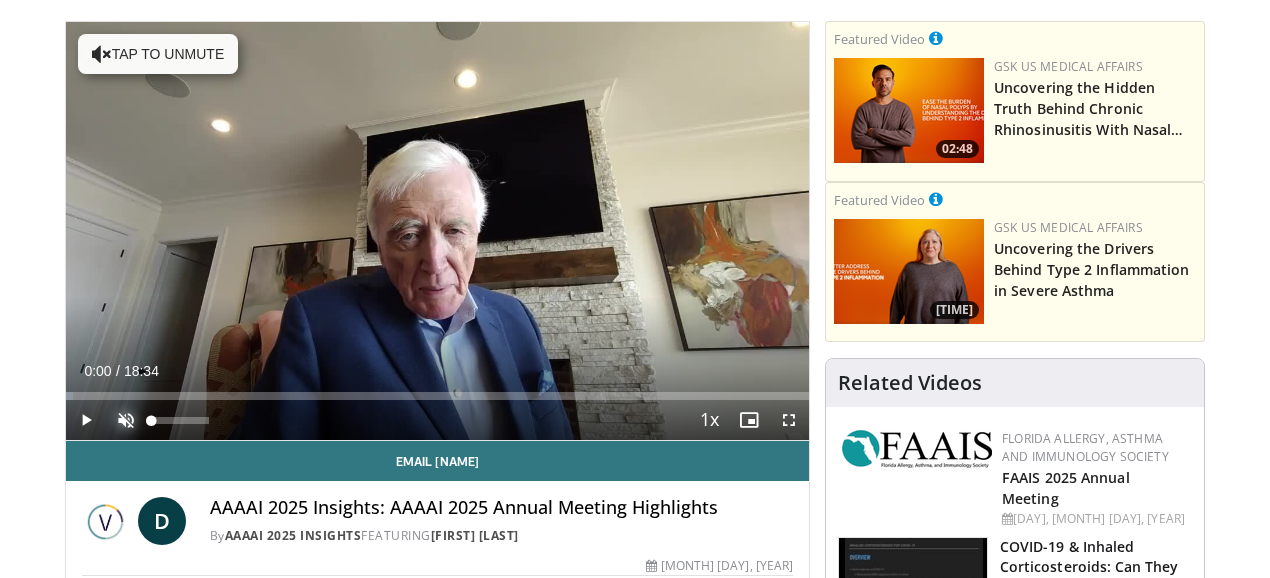 click at bounding box center (126, 420) 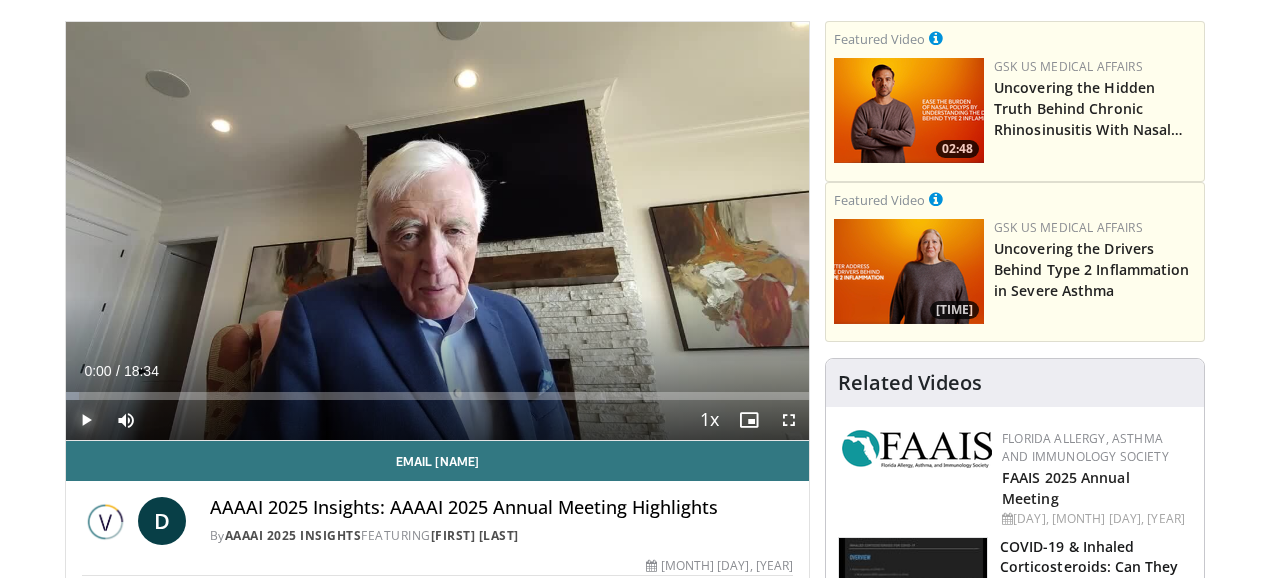 click at bounding box center [86, 420] 